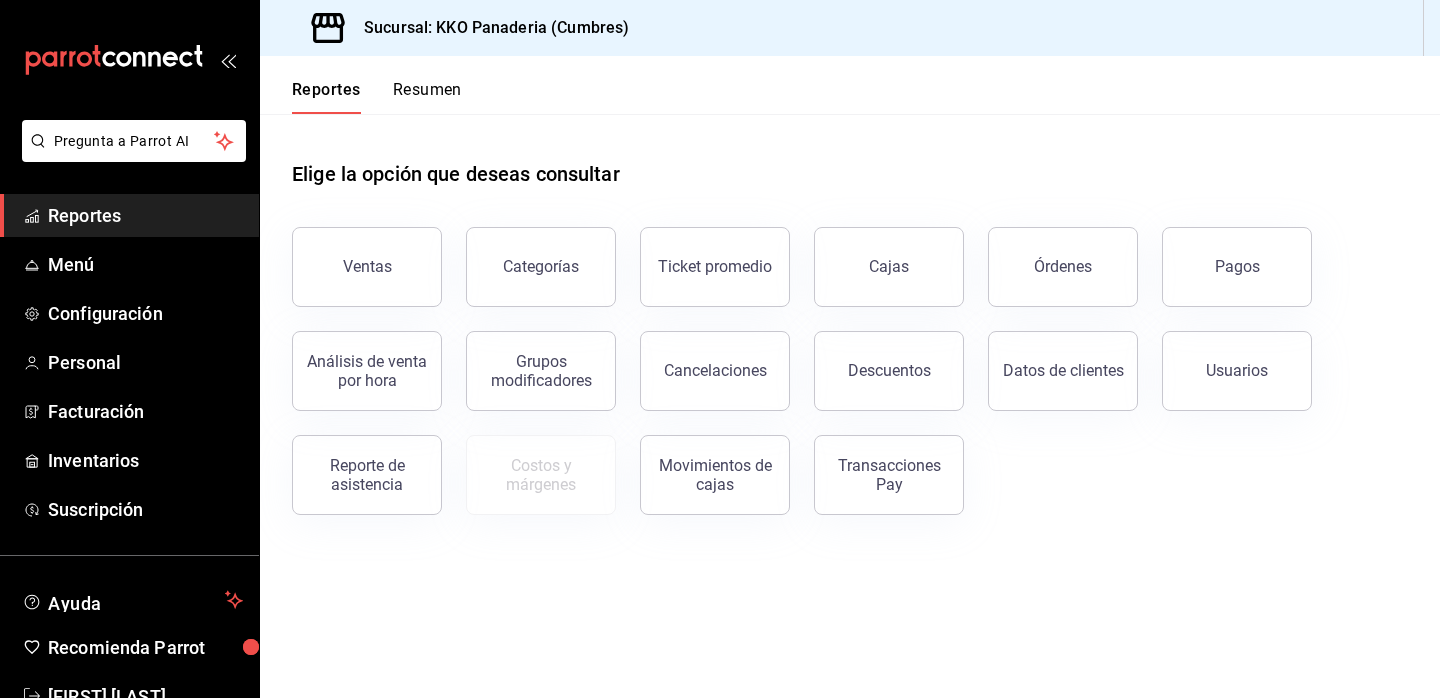 scroll, scrollTop: 0, scrollLeft: 0, axis: both 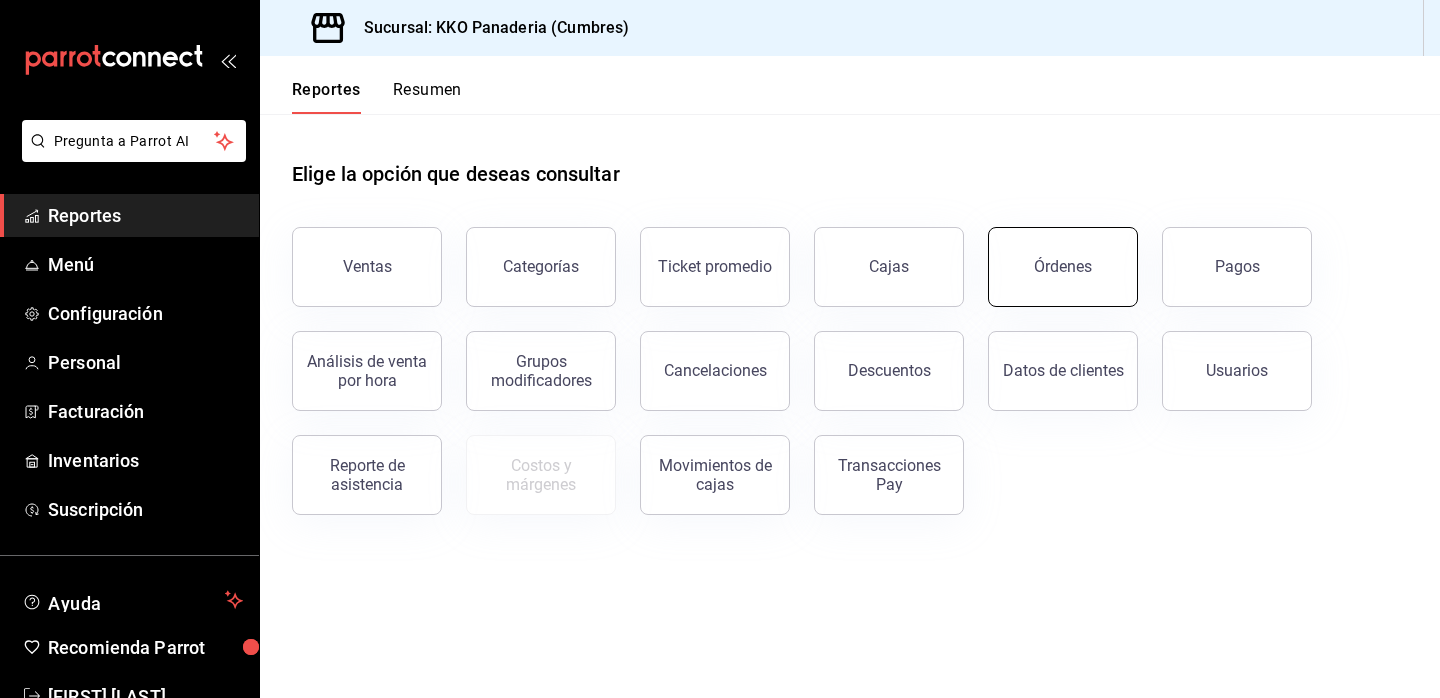 click on "Órdenes" at bounding box center [1051, 255] 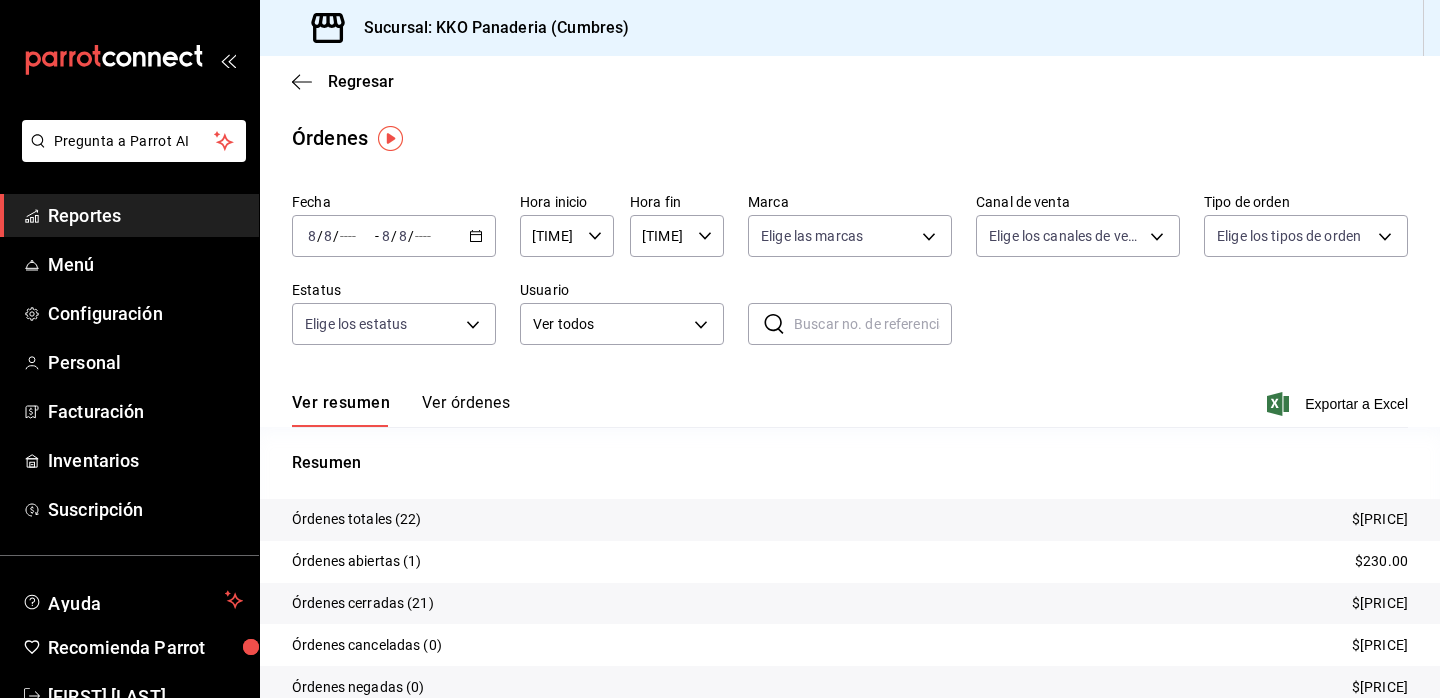 click on "Reportes" at bounding box center (145, 215) 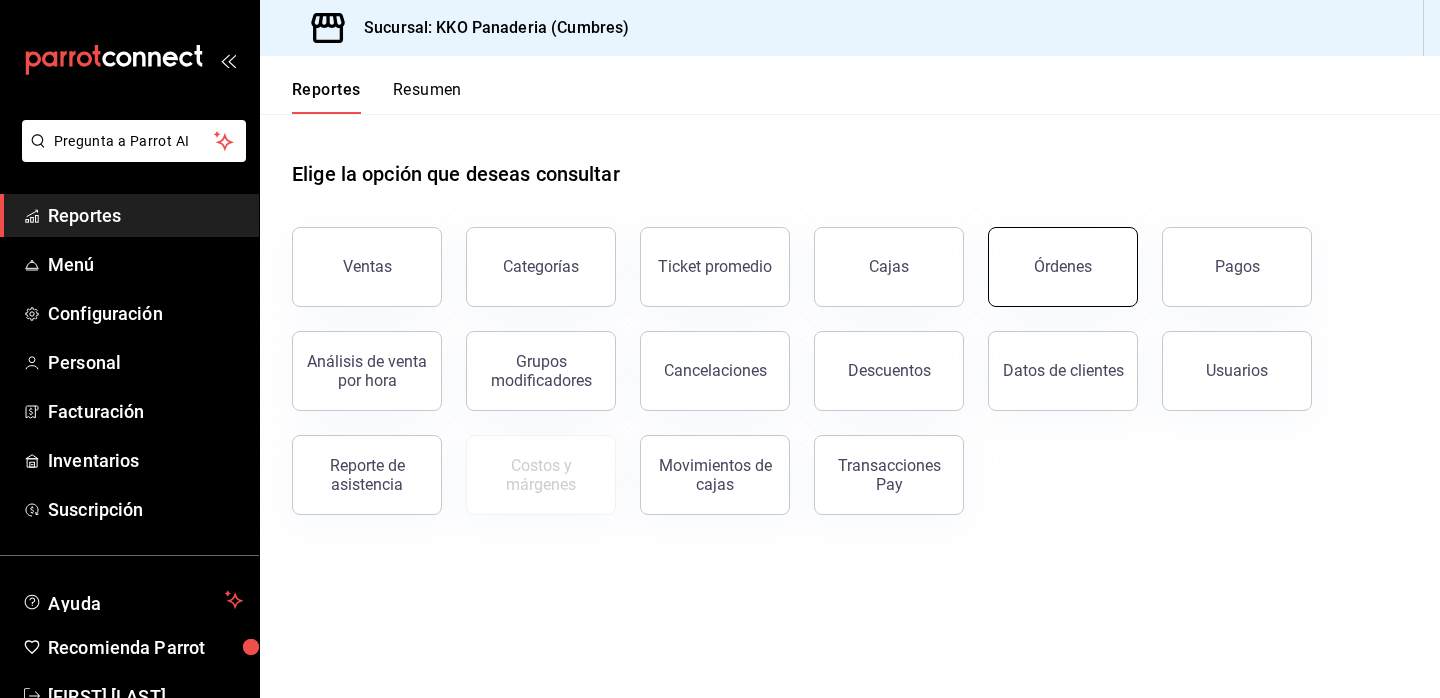 click on "Órdenes" at bounding box center [1063, 267] 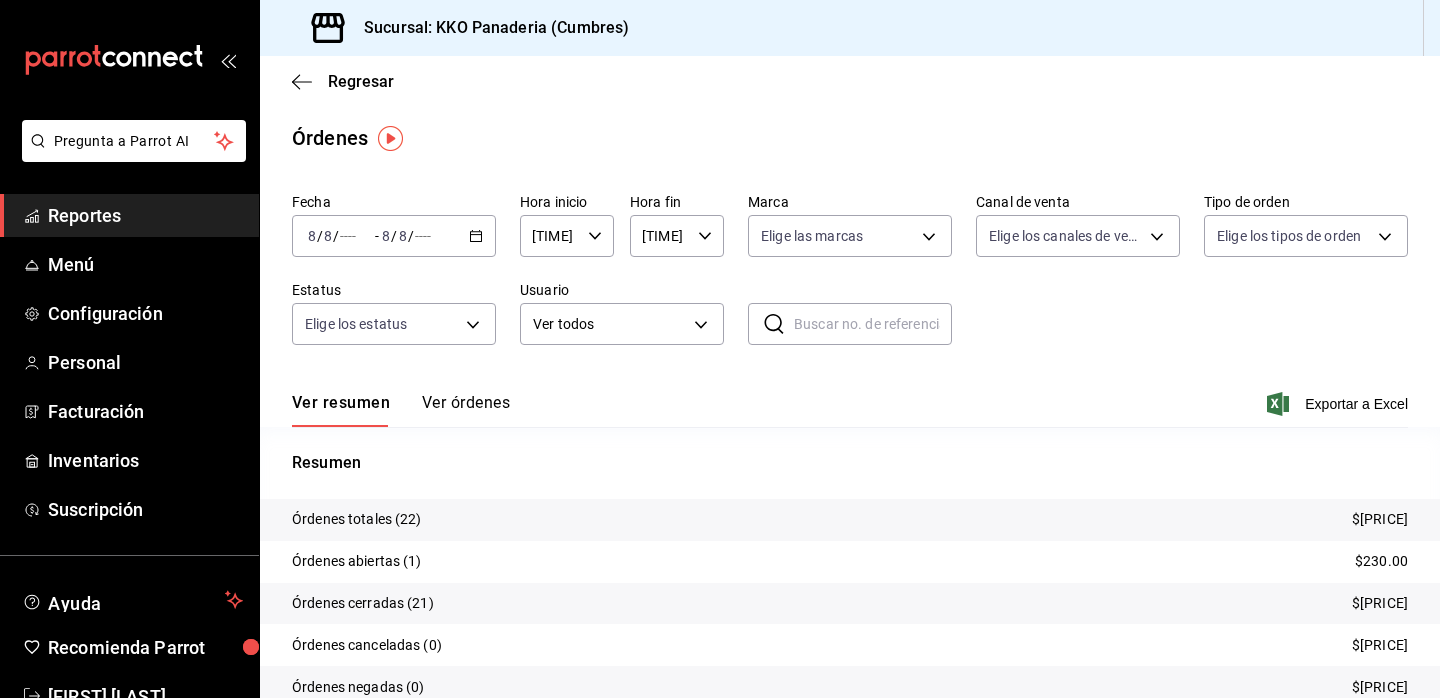 click on "Reportes" at bounding box center (145, 215) 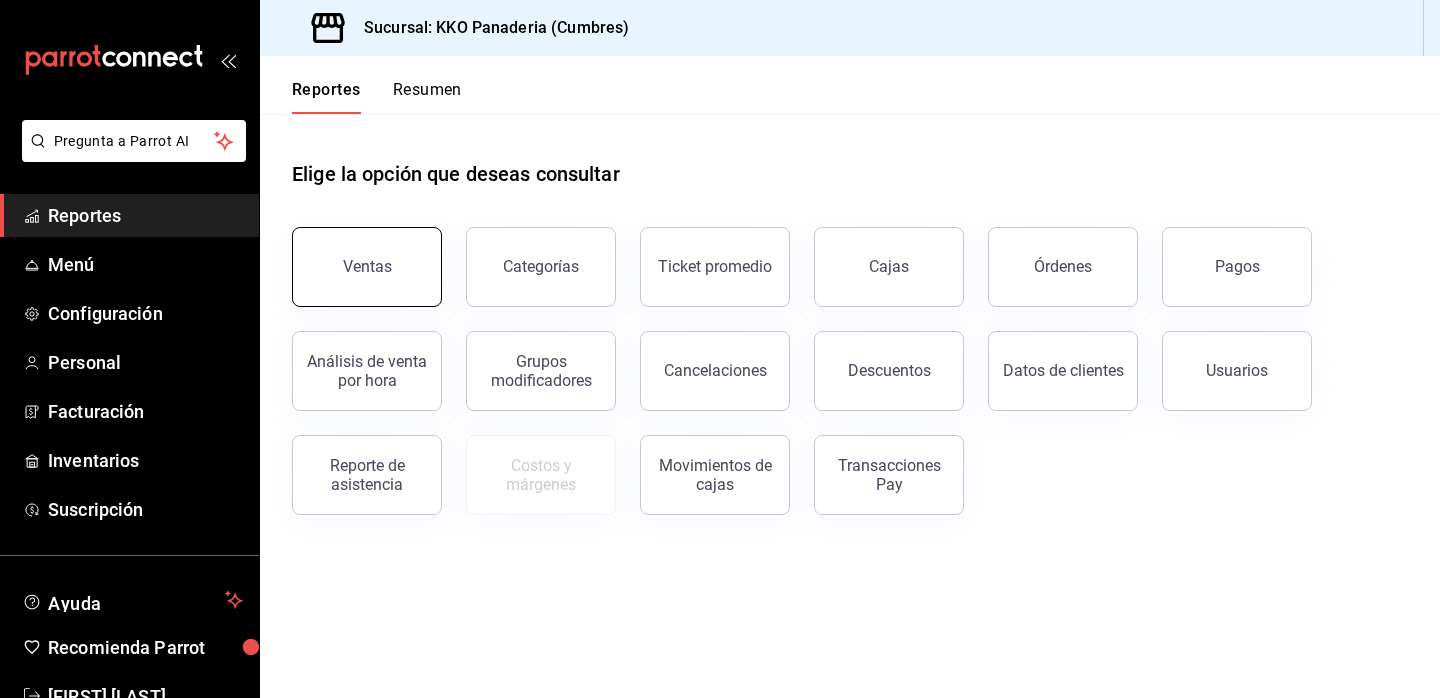 click on "Ventas" at bounding box center [367, 267] 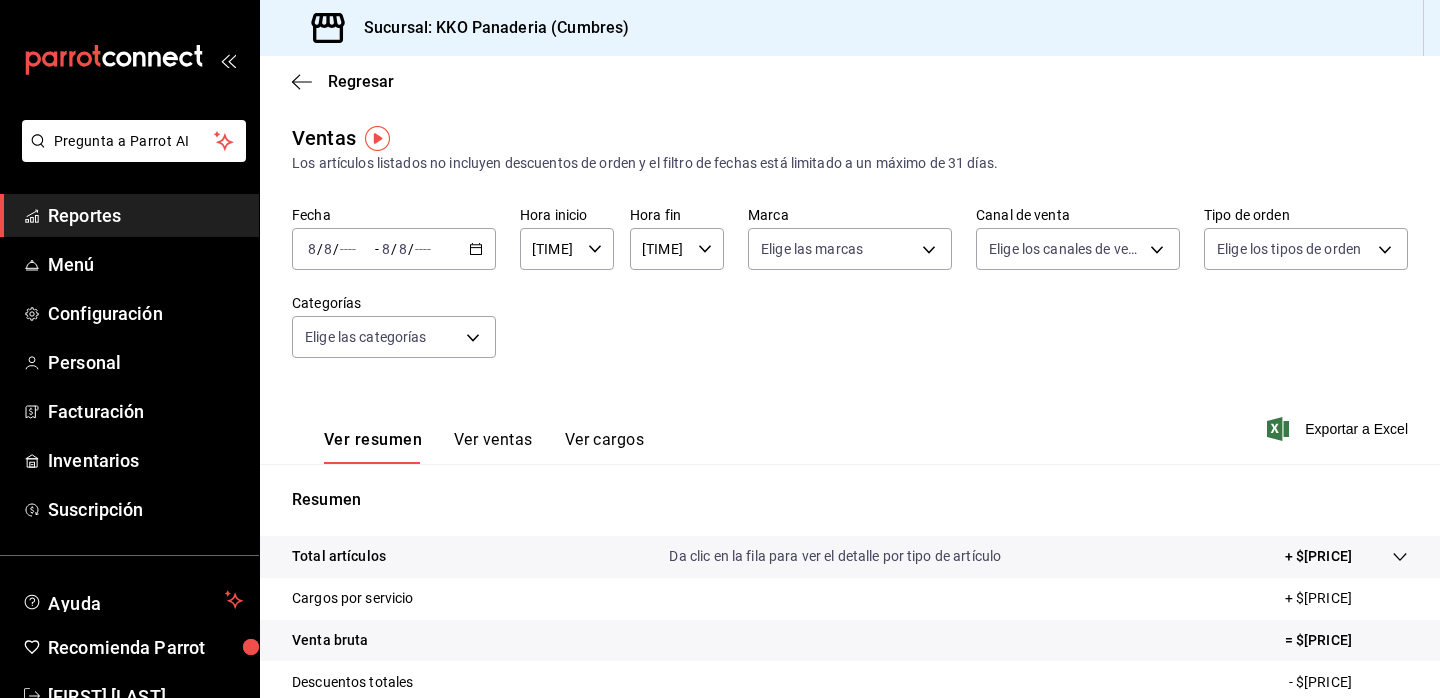 click on "Reportes" at bounding box center (145, 215) 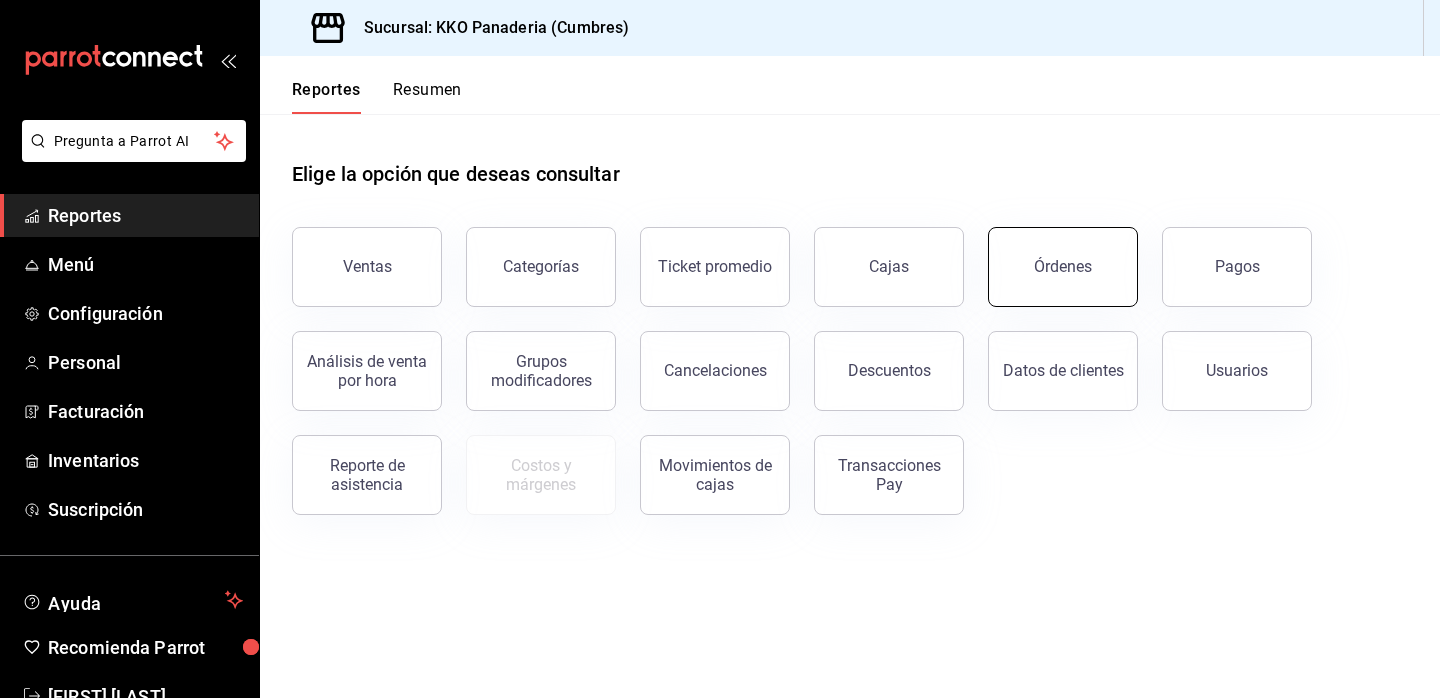 click on "Órdenes" at bounding box center (1063, 267) 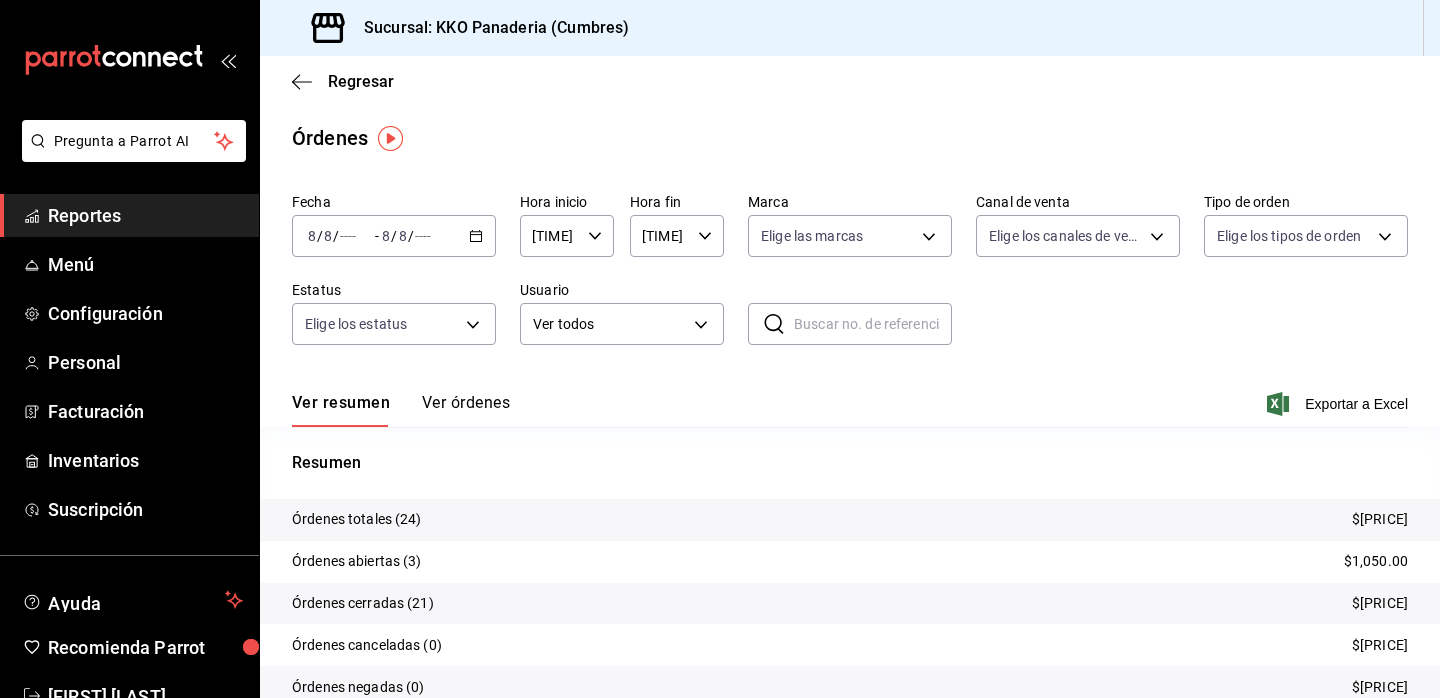 click on "Ver órdenes" at bounding box center (466, 410) 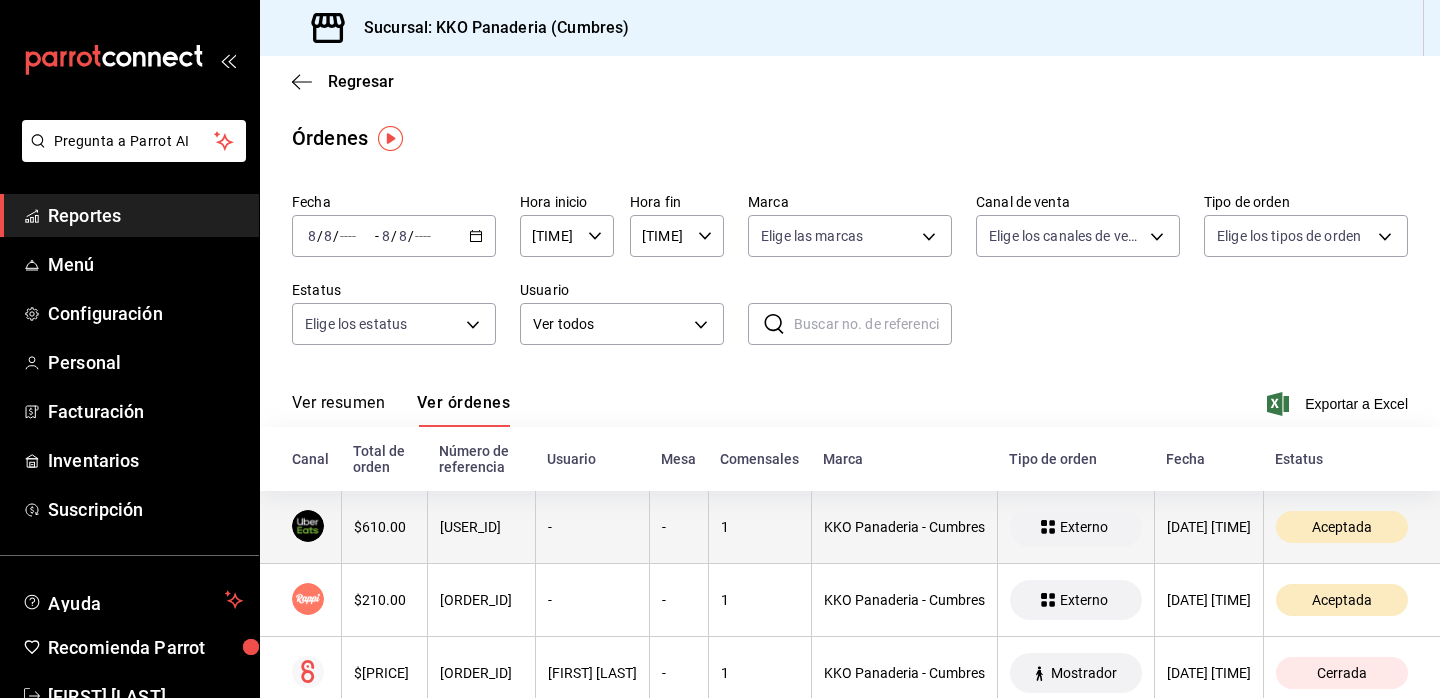 click on "$610.00" at bounding box center [384, 527] 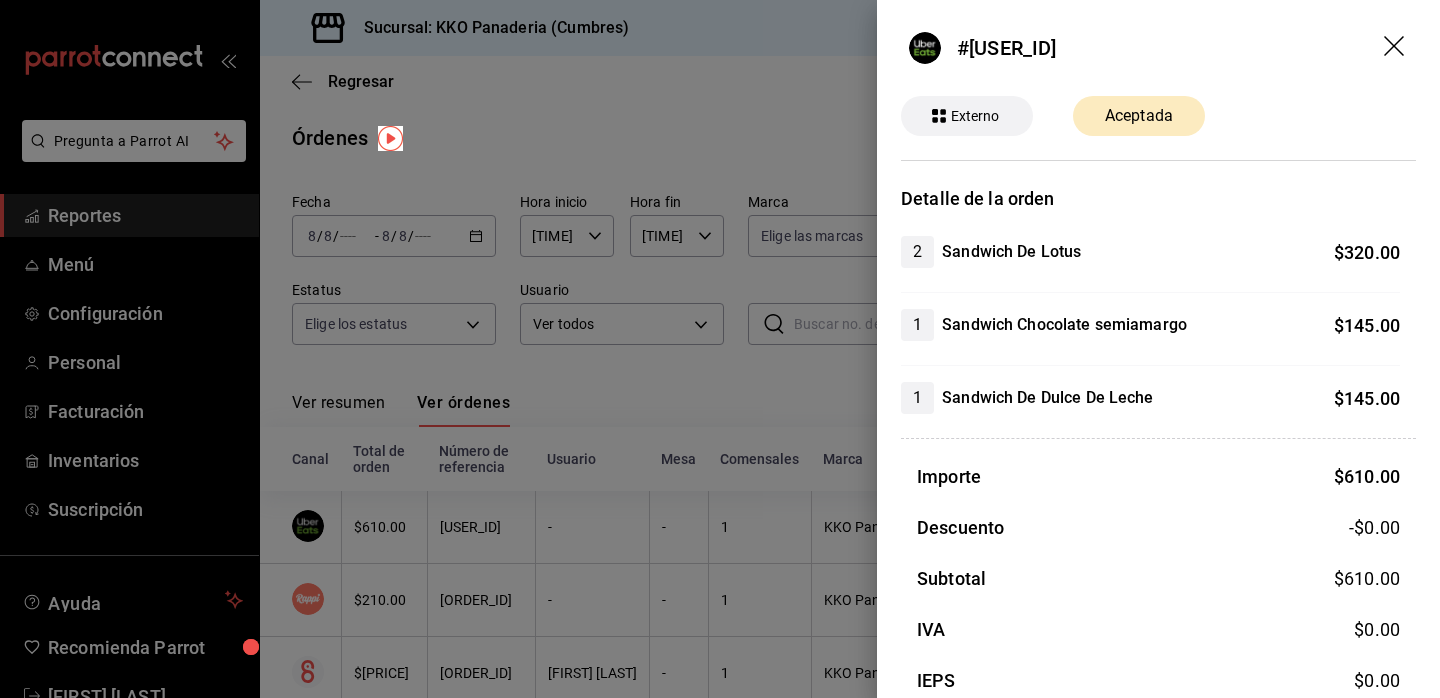 click at bounding box center [720, 349] 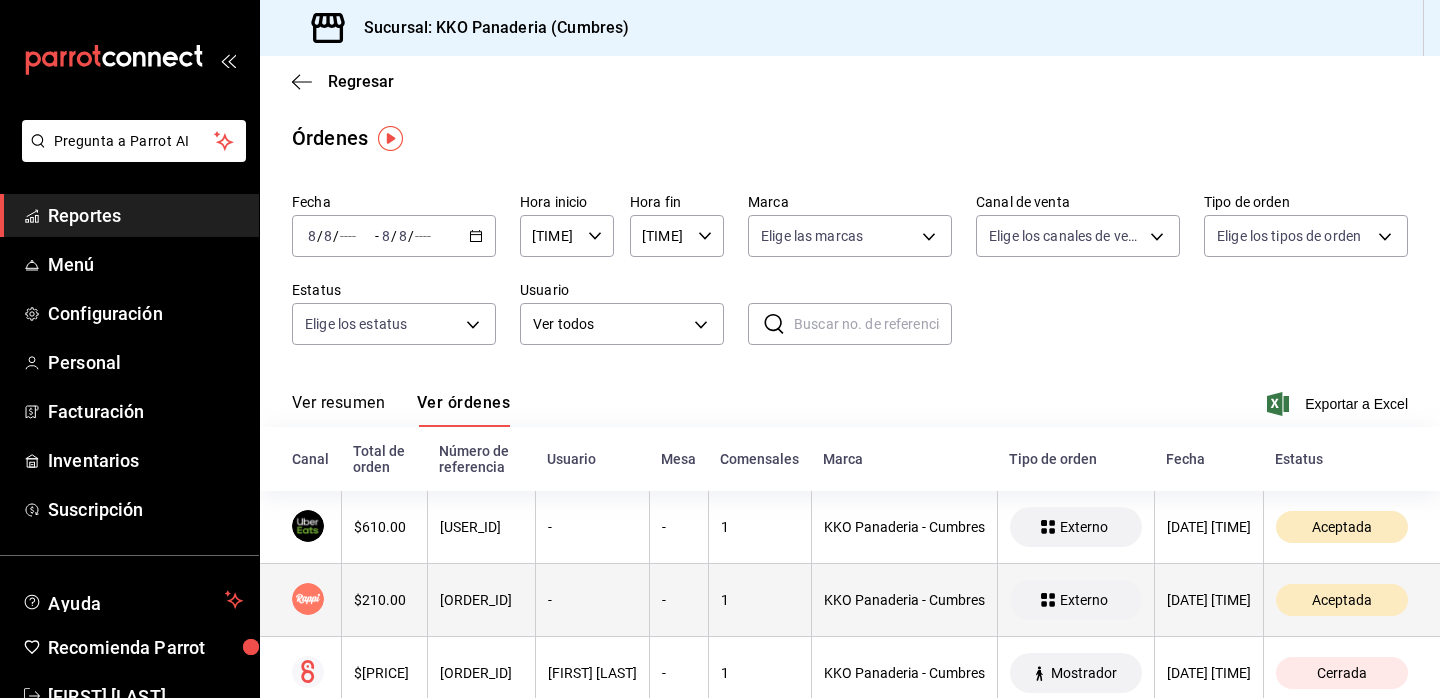 click on "$210.00" at bounding box center (384, 600) 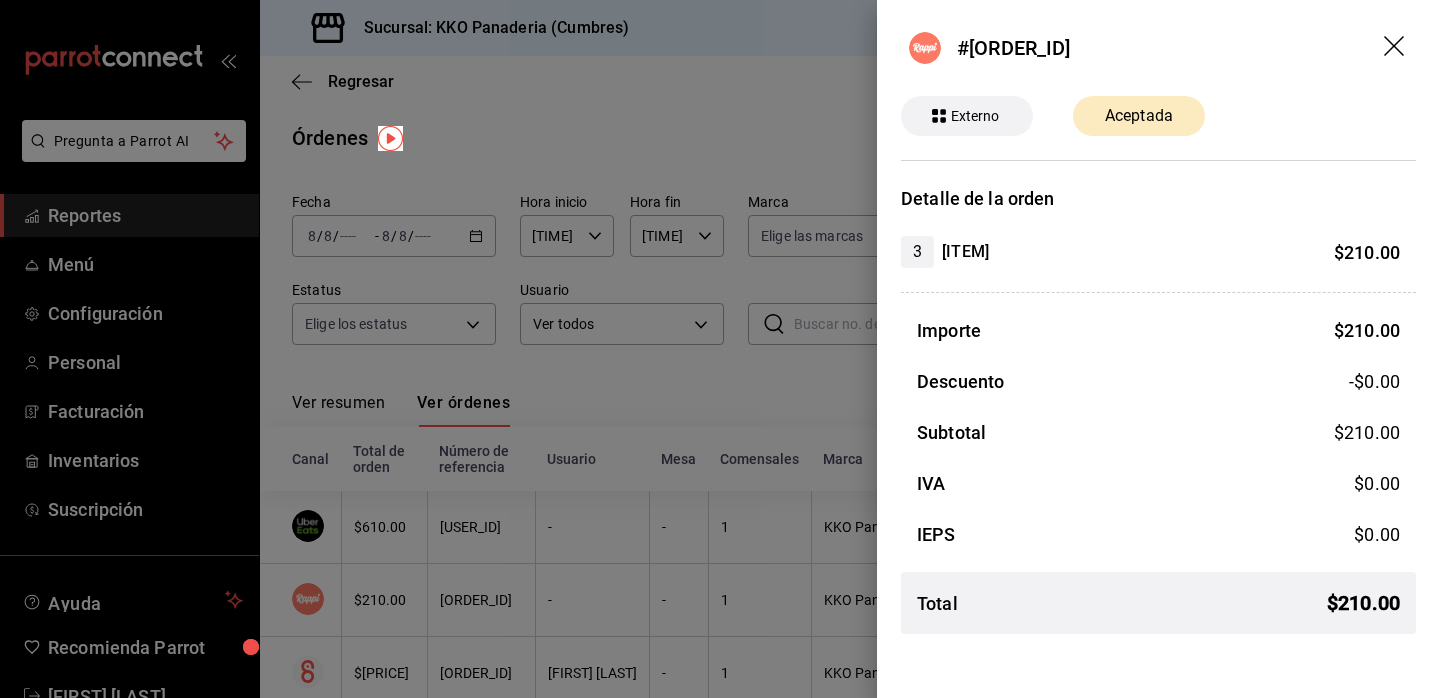 click at bounding box center (720, 349) 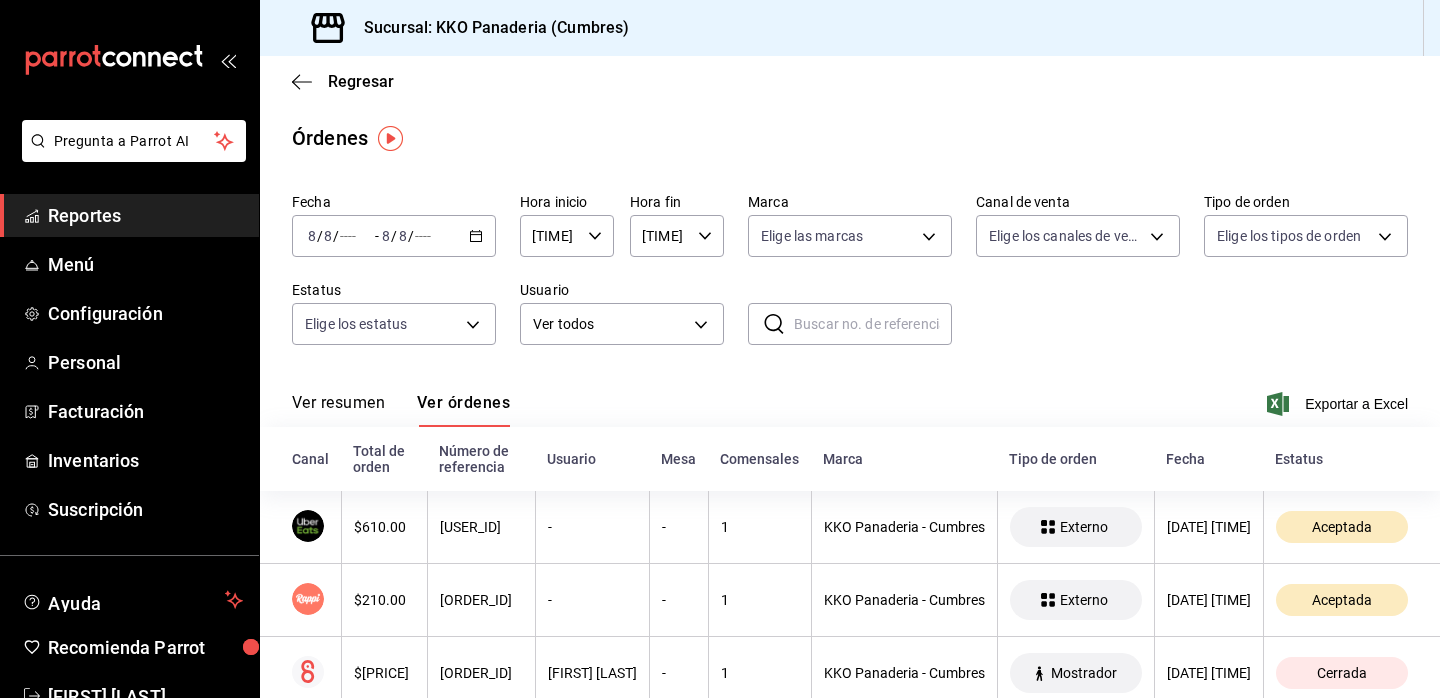 click on "Reportes" at bounding box center [145, 215] 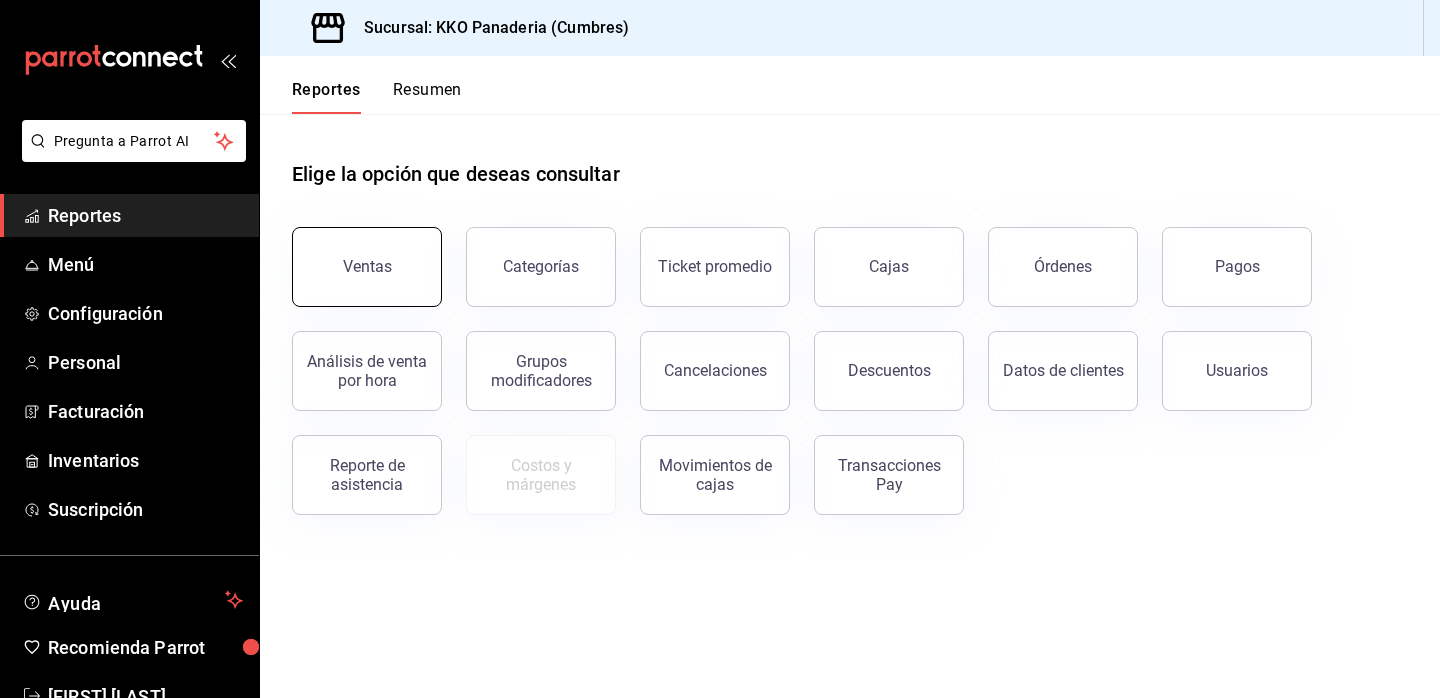 click on "Ventas" at bounding box center [367, 267] 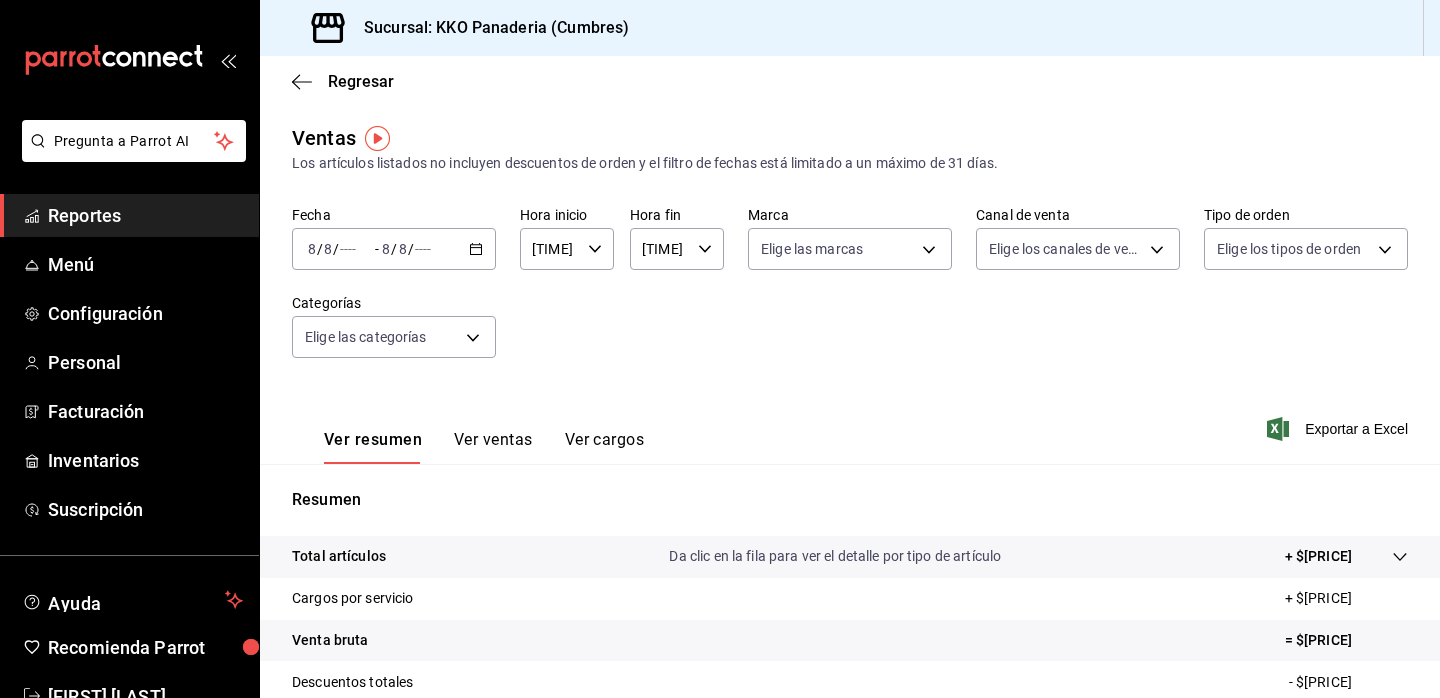 click on "Reportes" at bounding box center (145, 215) 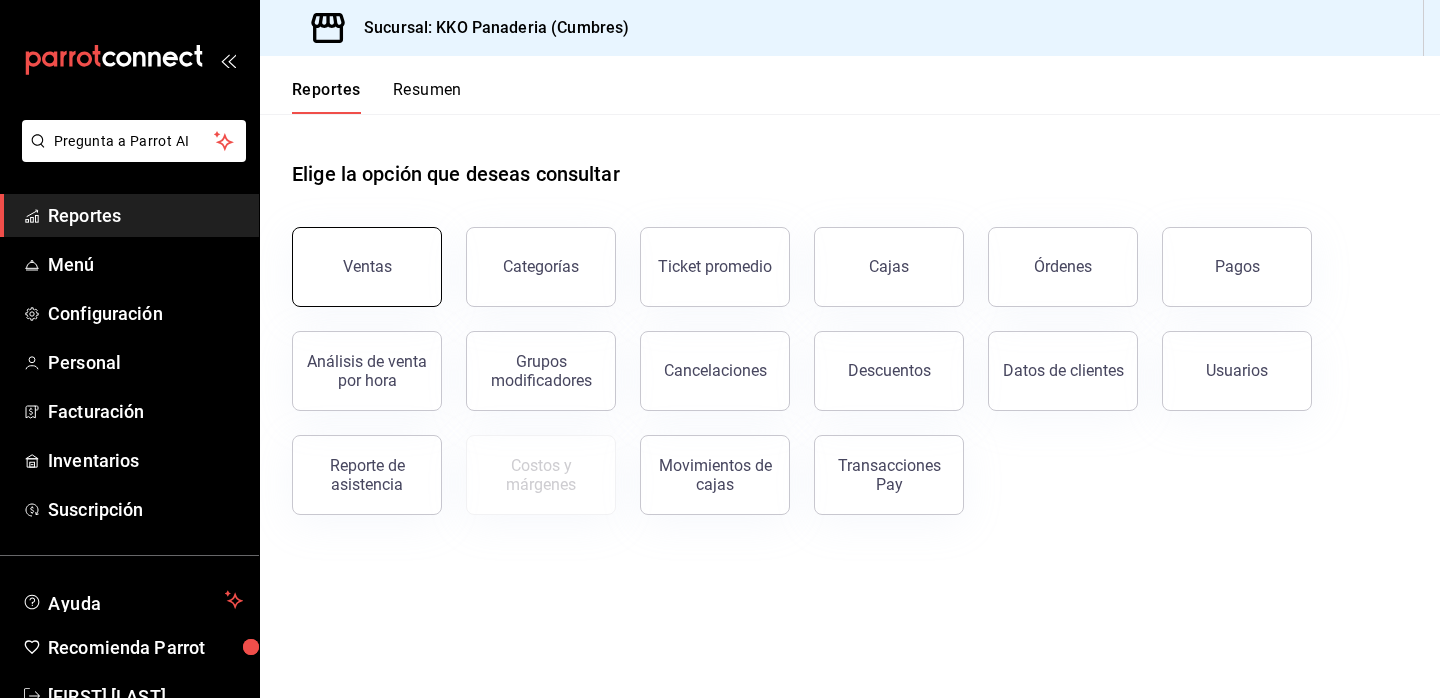 click on "Ventas" at bounding box center (367, 267) 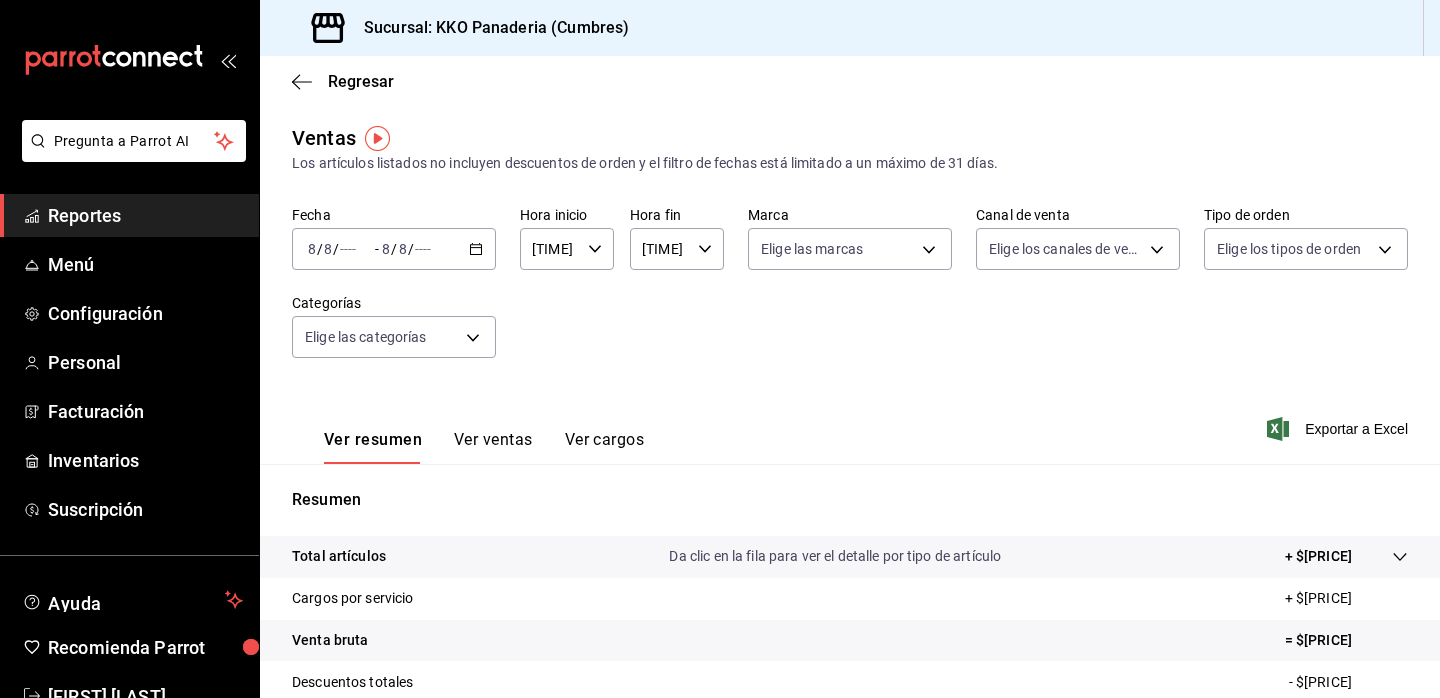 click on "Reportes" at bounding box center [145, 215] 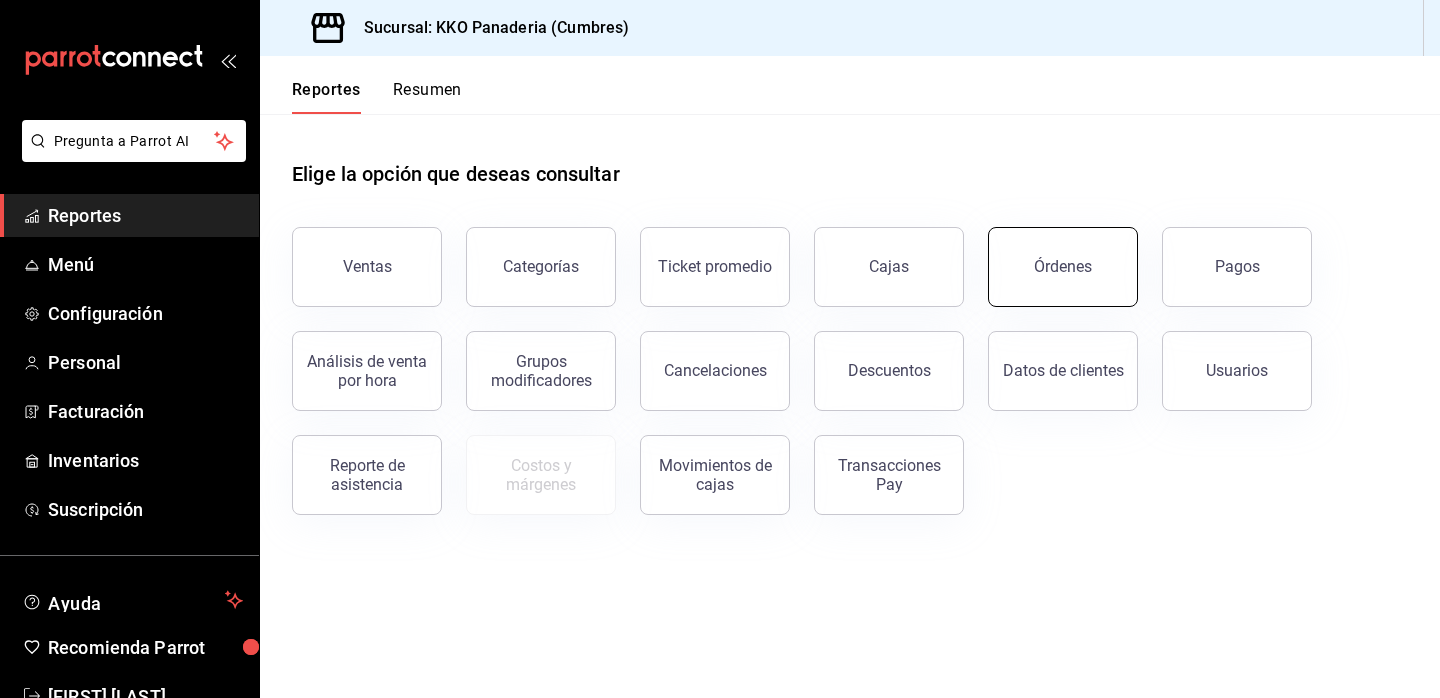 click on "Órdenes" at bounding box center (1063, 266) 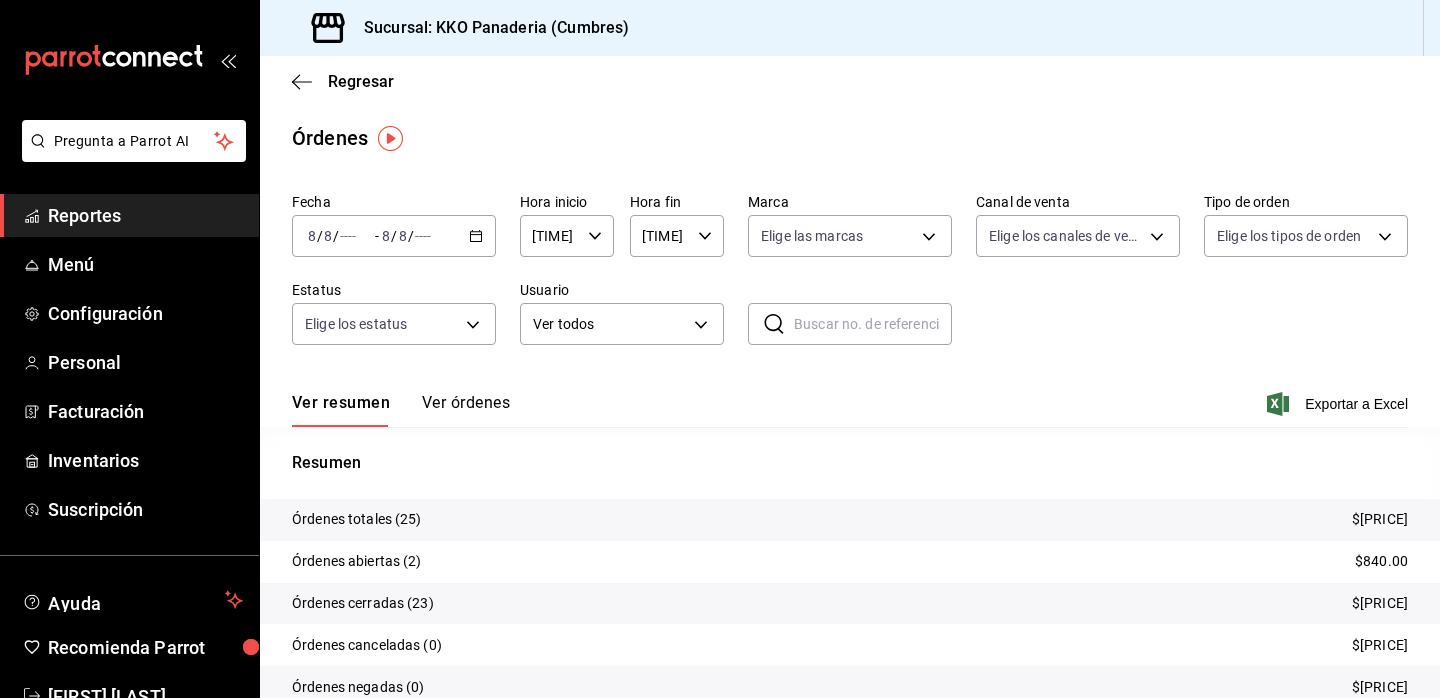 click on "Ver órdenes" at bounding box center [466, 410] 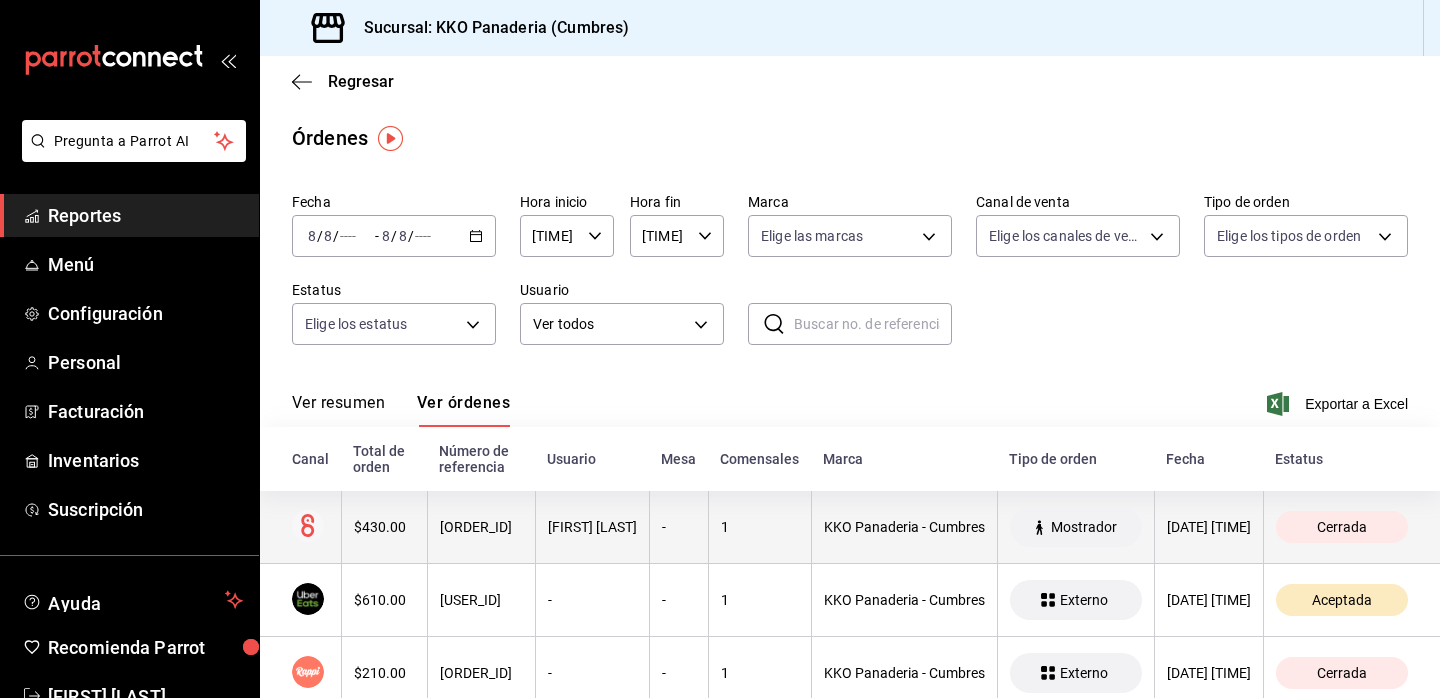 click on "$430.00" at bounding box center [384, 527] 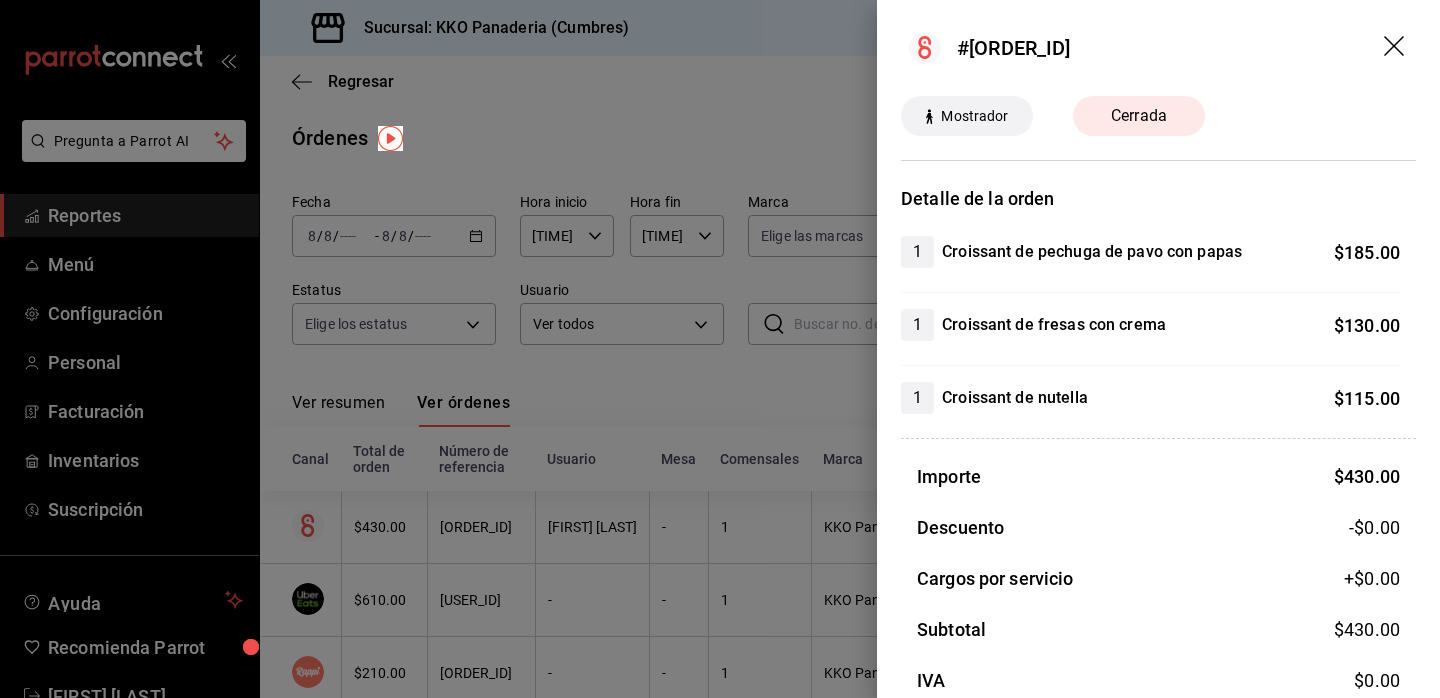 click at bounding box center [720, 349] 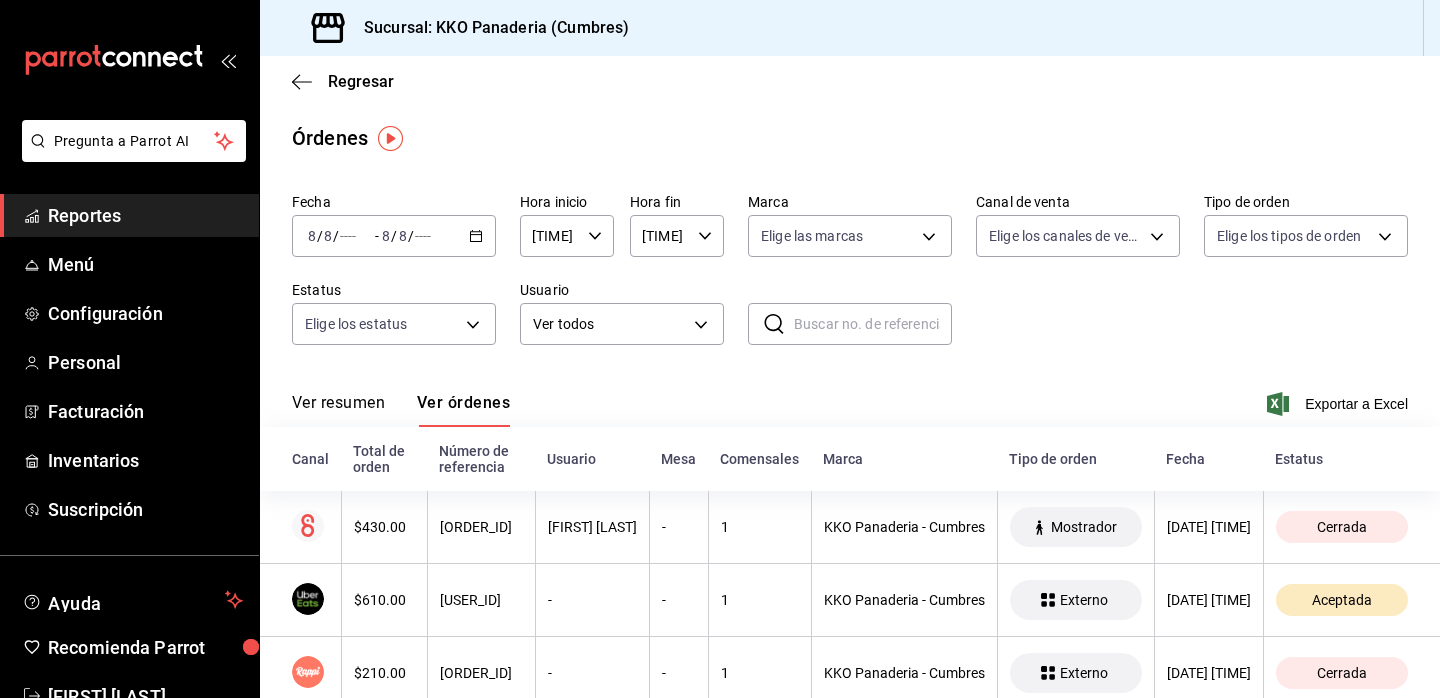 click on "Reportes" at bounding box center [145, 215] 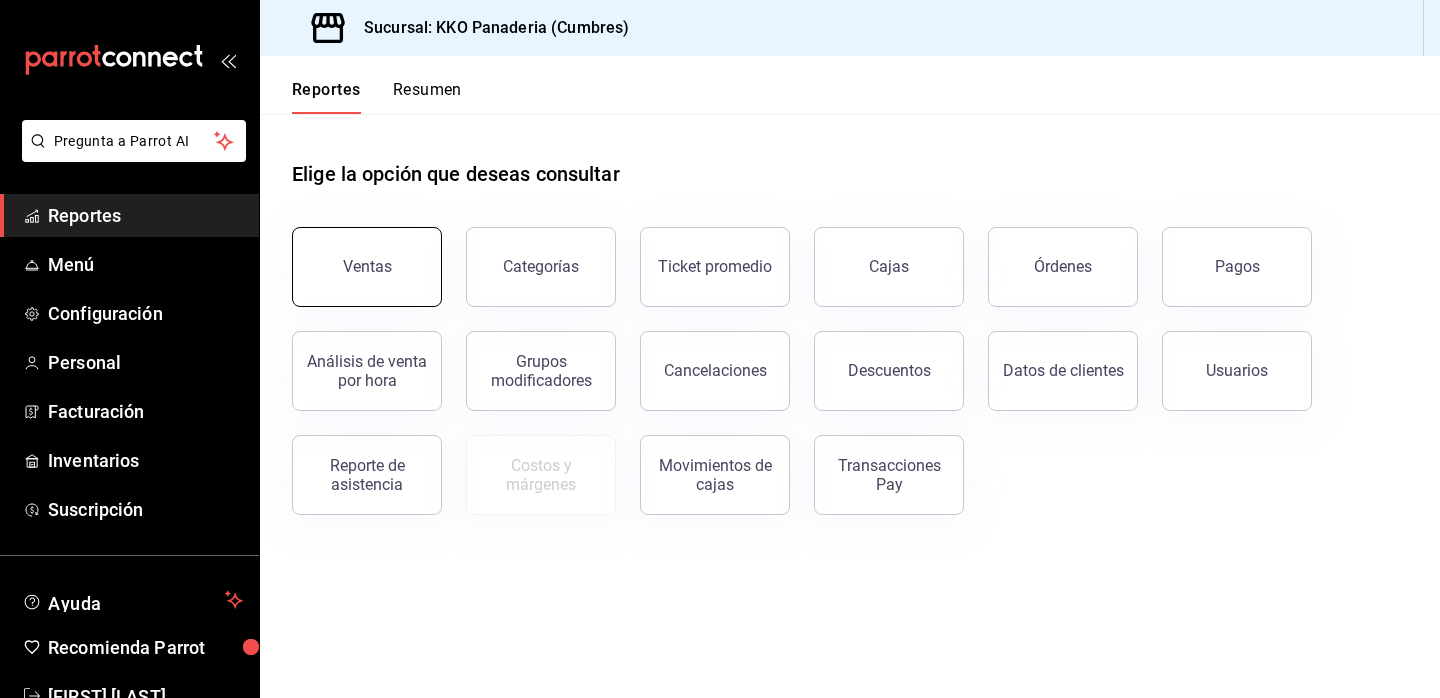 click on "Ventas" at bounding box center (367, 267) 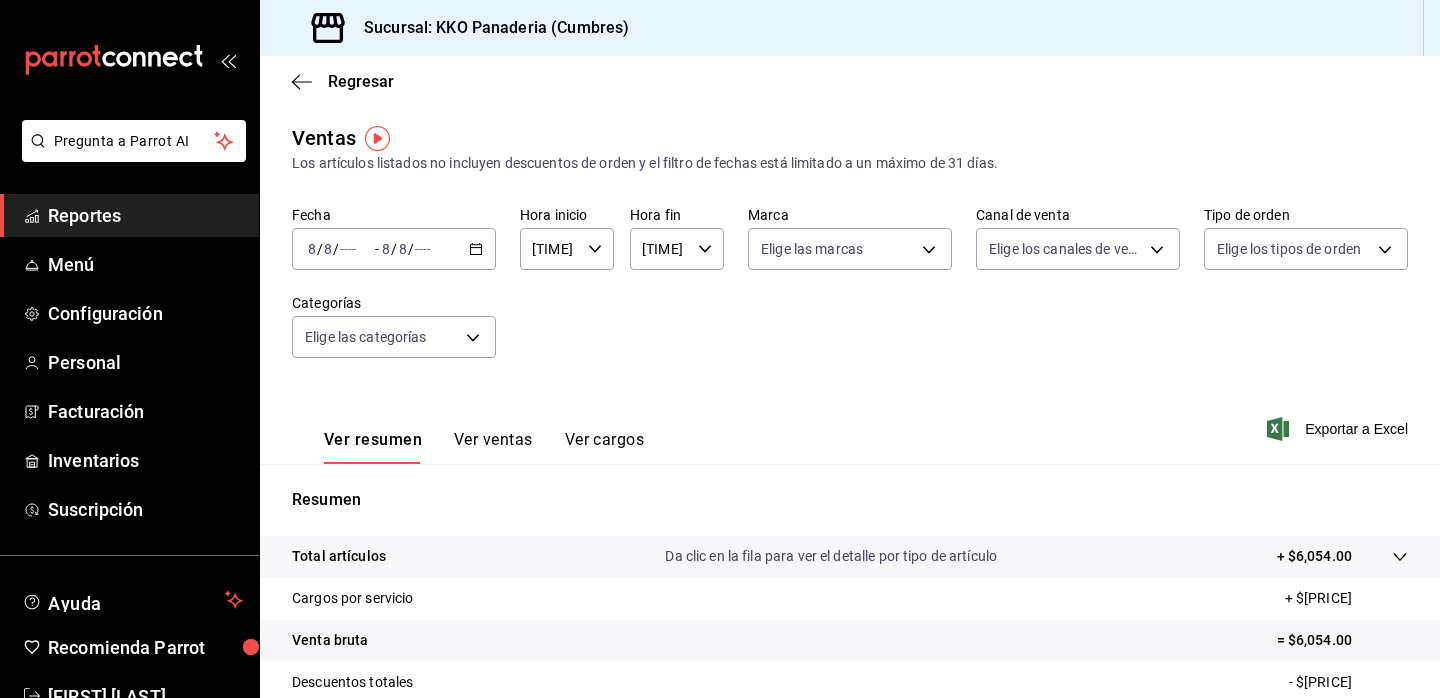 click on "Reportes" at bounding box center [129, 215] 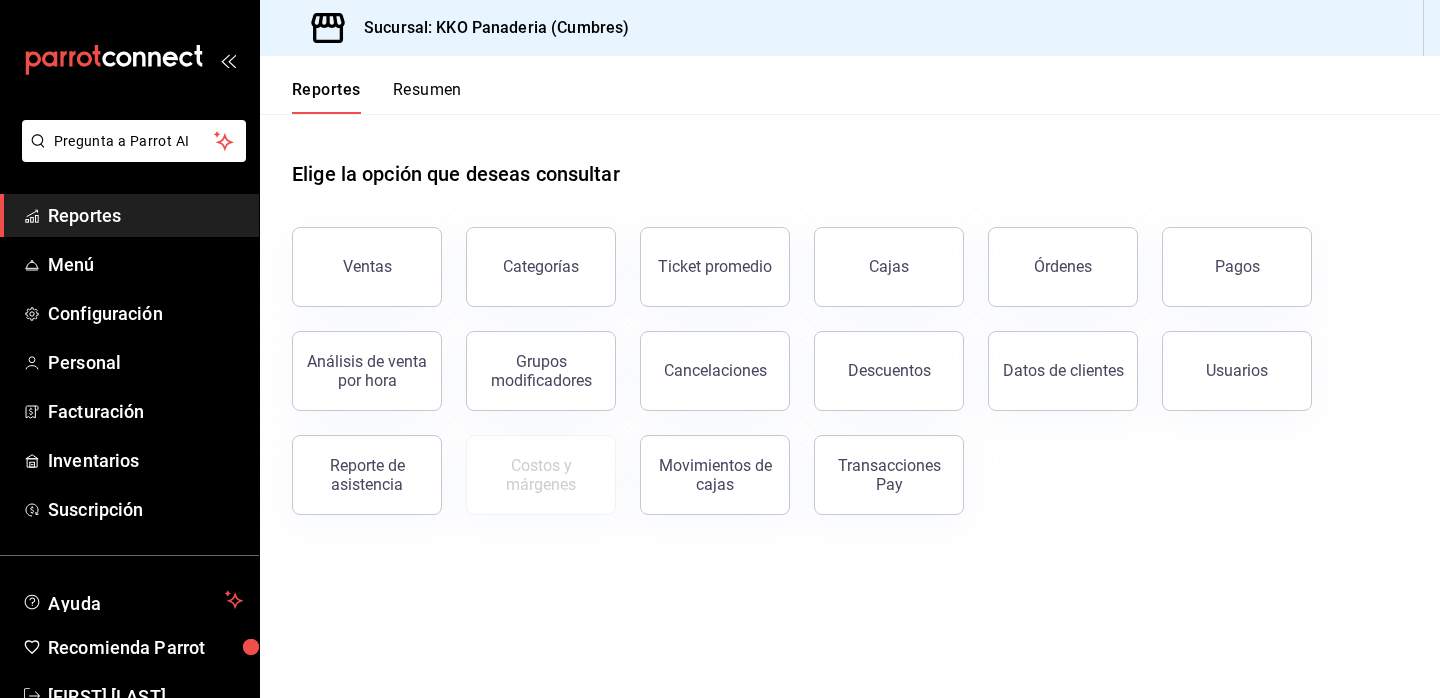 click on "Datos de clientes" at bounding box center [1051, 359] 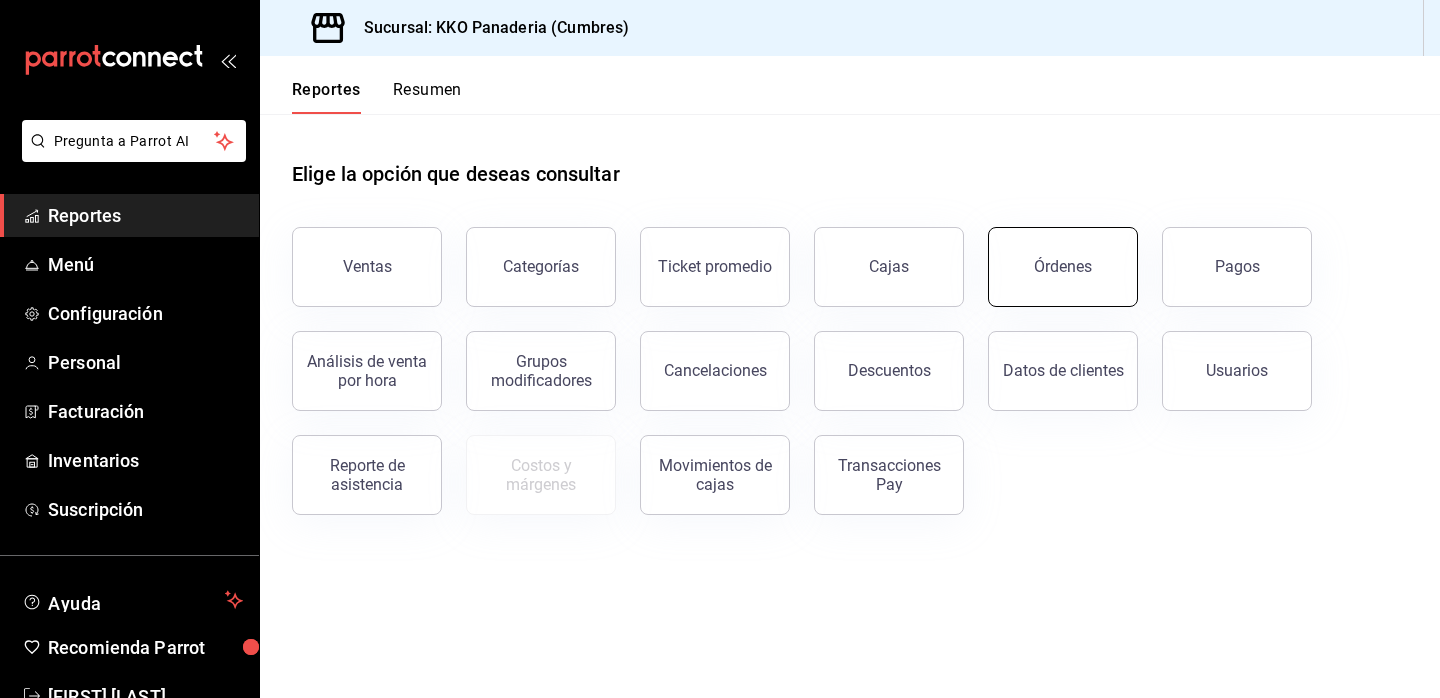 click on "Órdenes" at bounding box center (1063, 267) 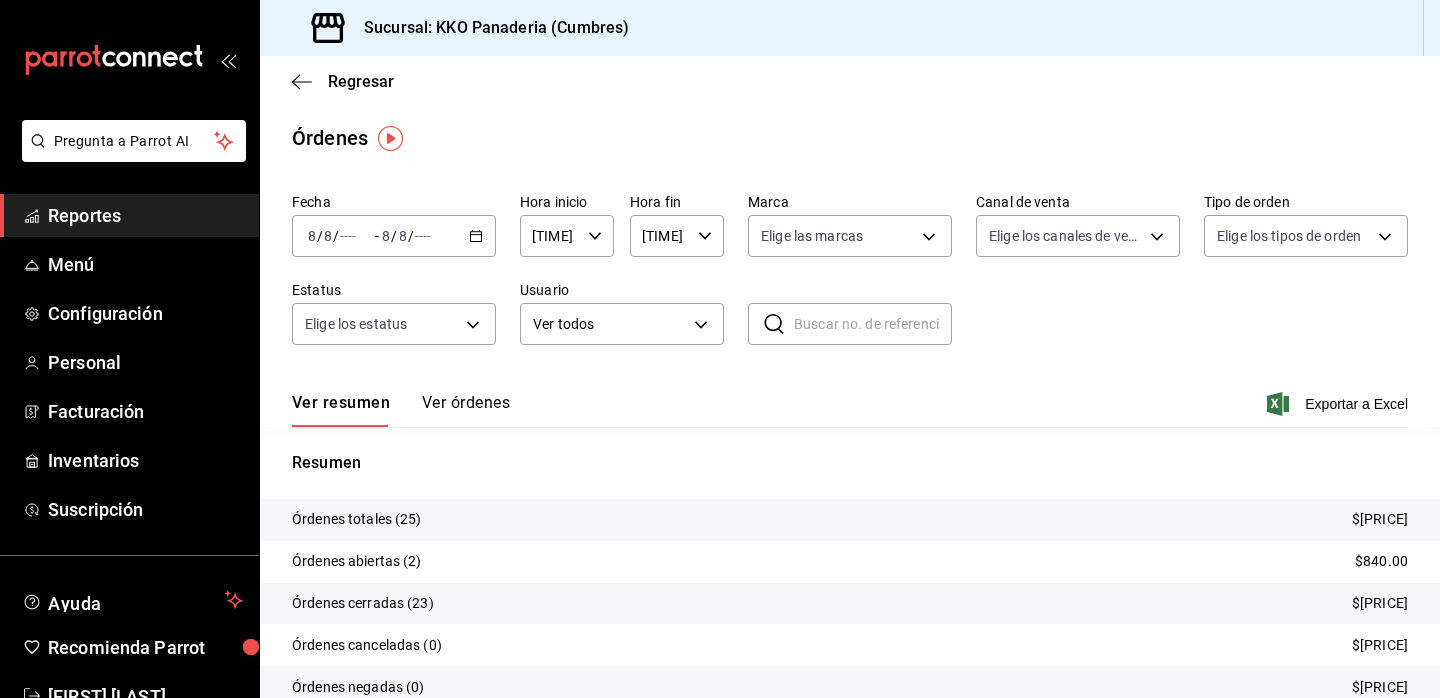 click on "Reportes" at bounding box center [129, 215] 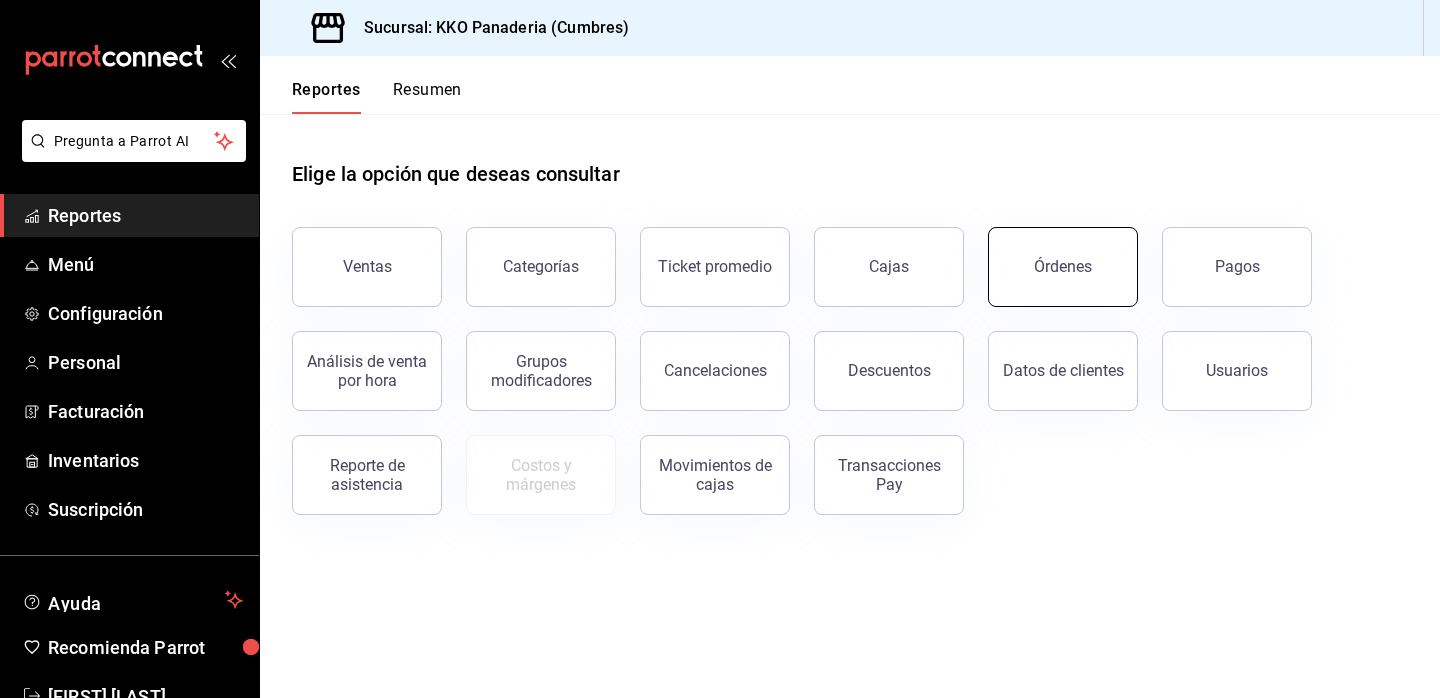 click on "Órdenes" at bounding box center (1063, 267) 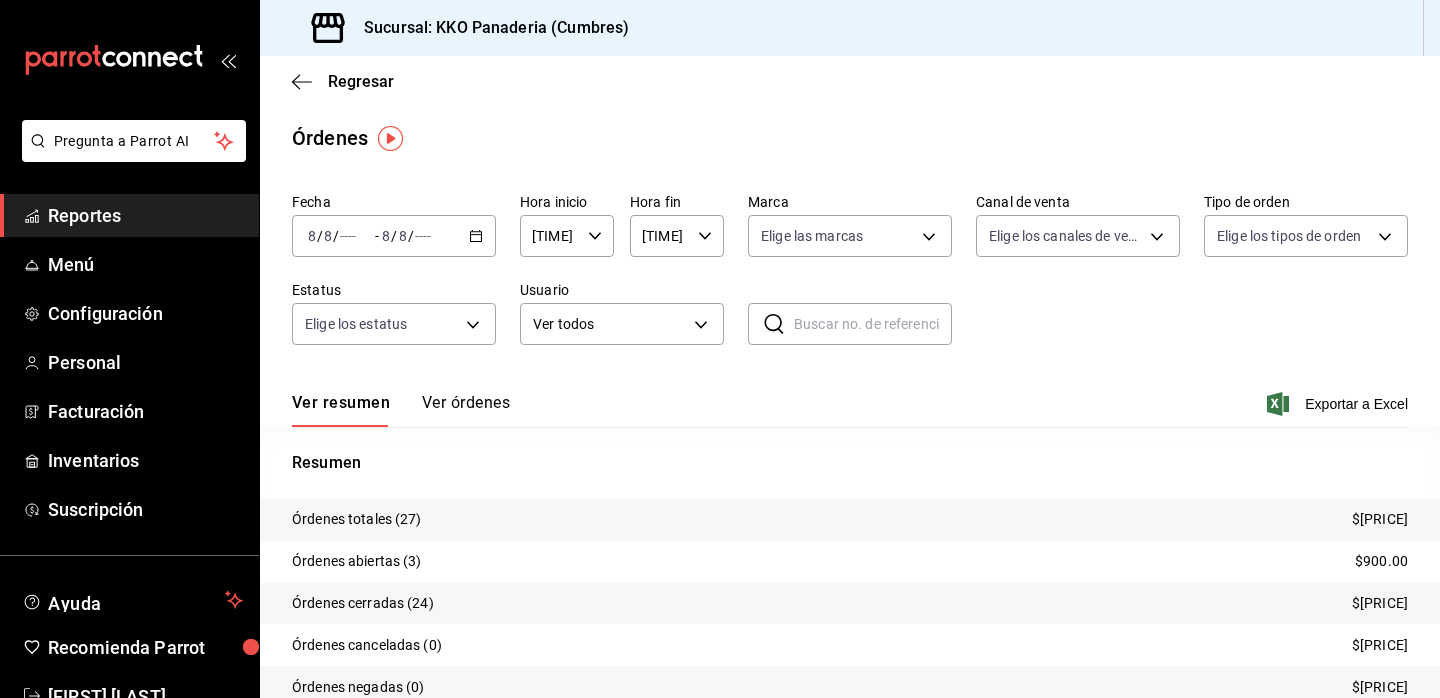 click on "Reportes" at bounding box center [145, 215] 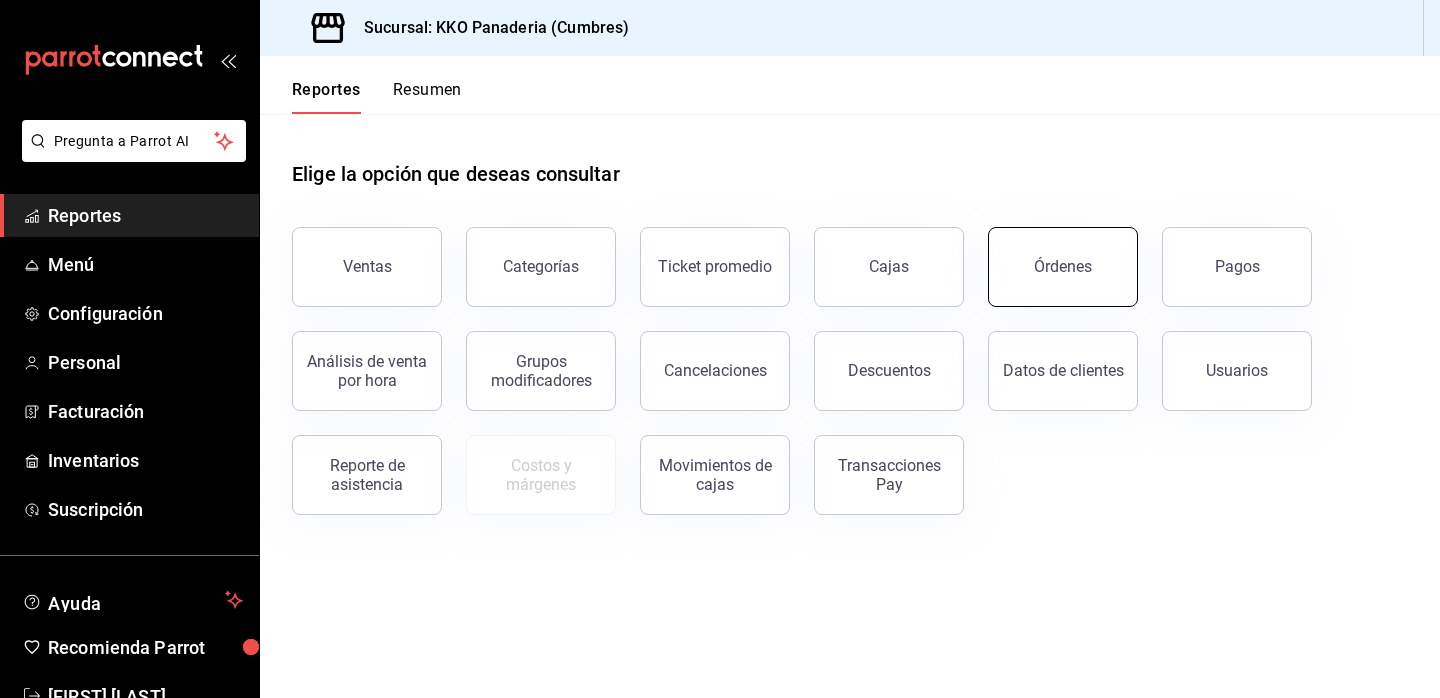 click on "Órdenes" at bounding box center (1051, 255) 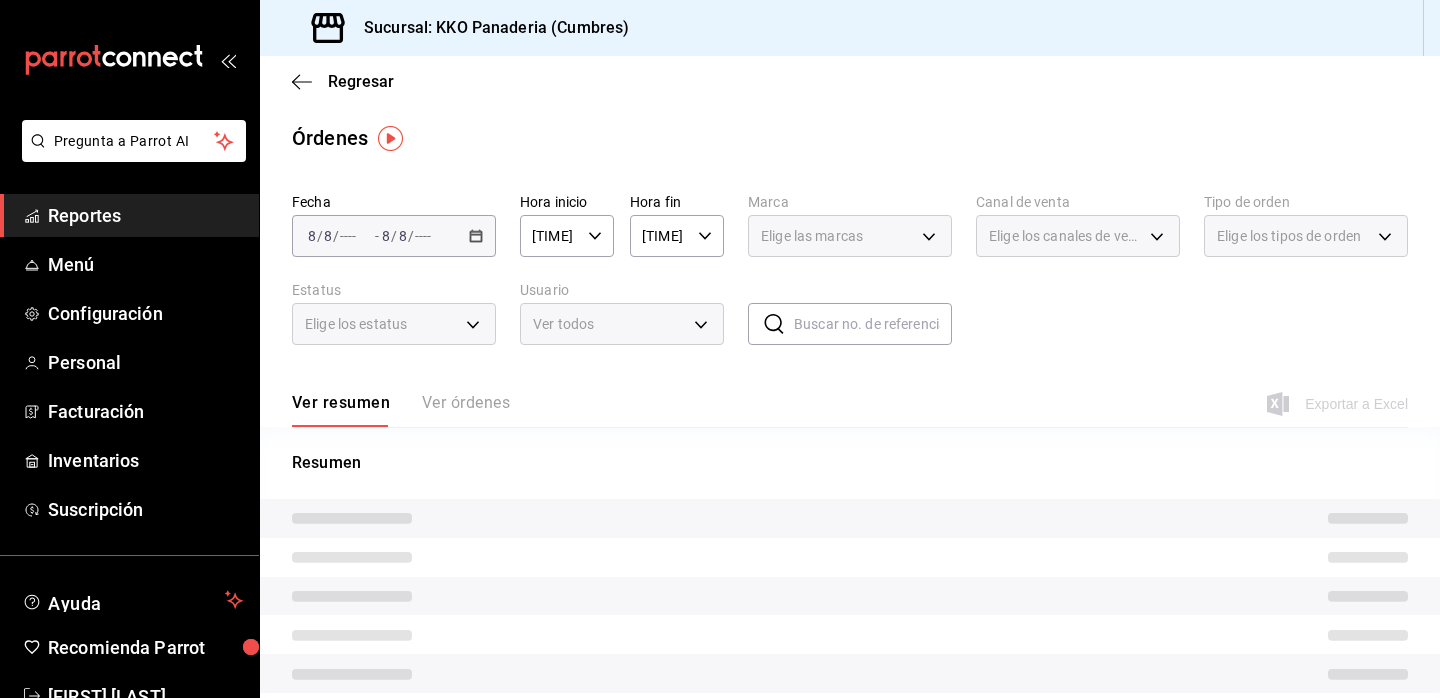 click on "Ver resumen Ver órdenes" at bounding box center (401, 410) 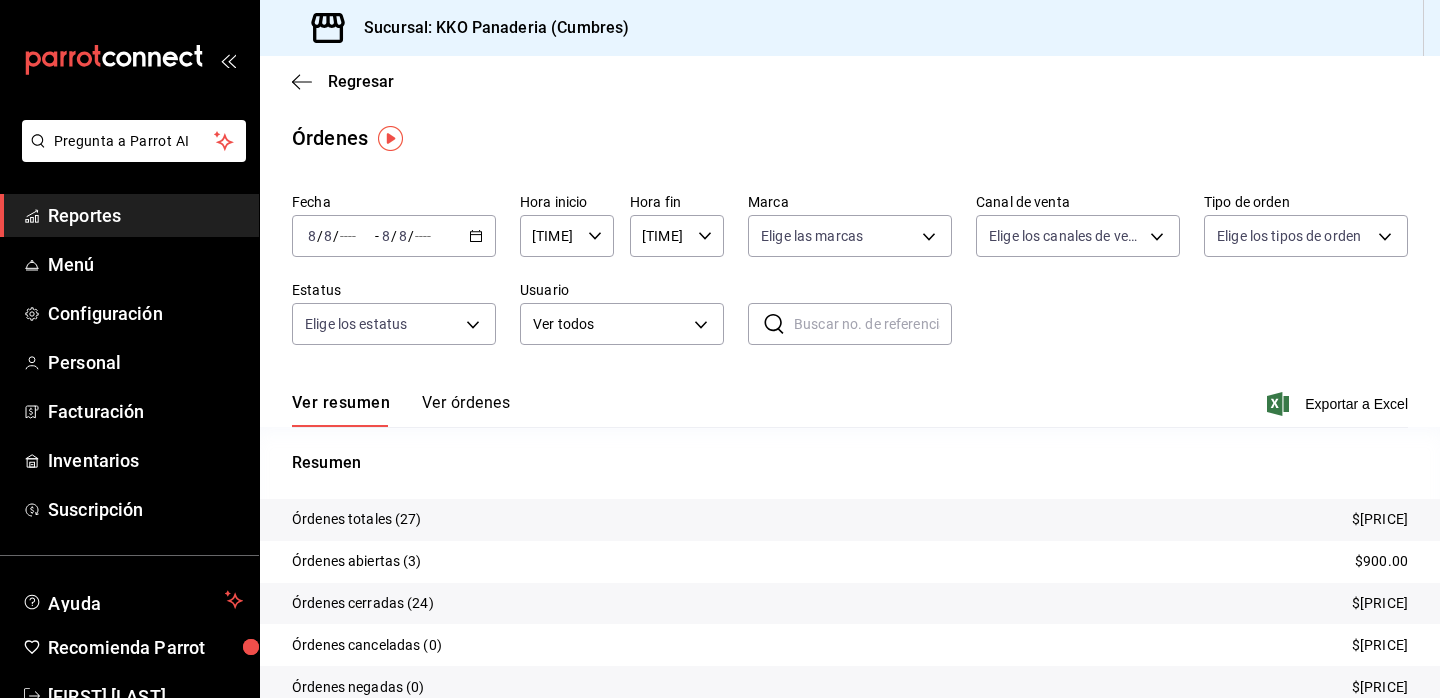 click on "Ver órdenes" at bounding box center (466, 410) 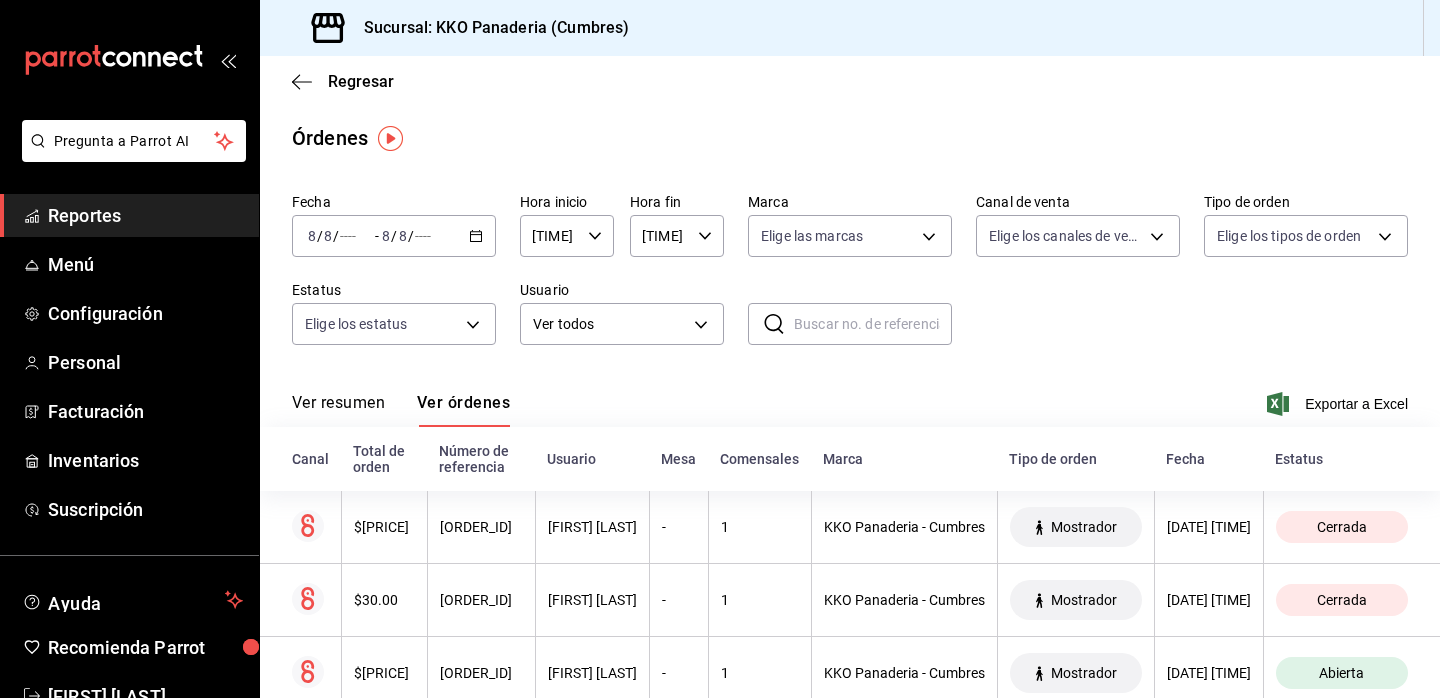 click on "Reportes" at bounding box center [145, 215] 